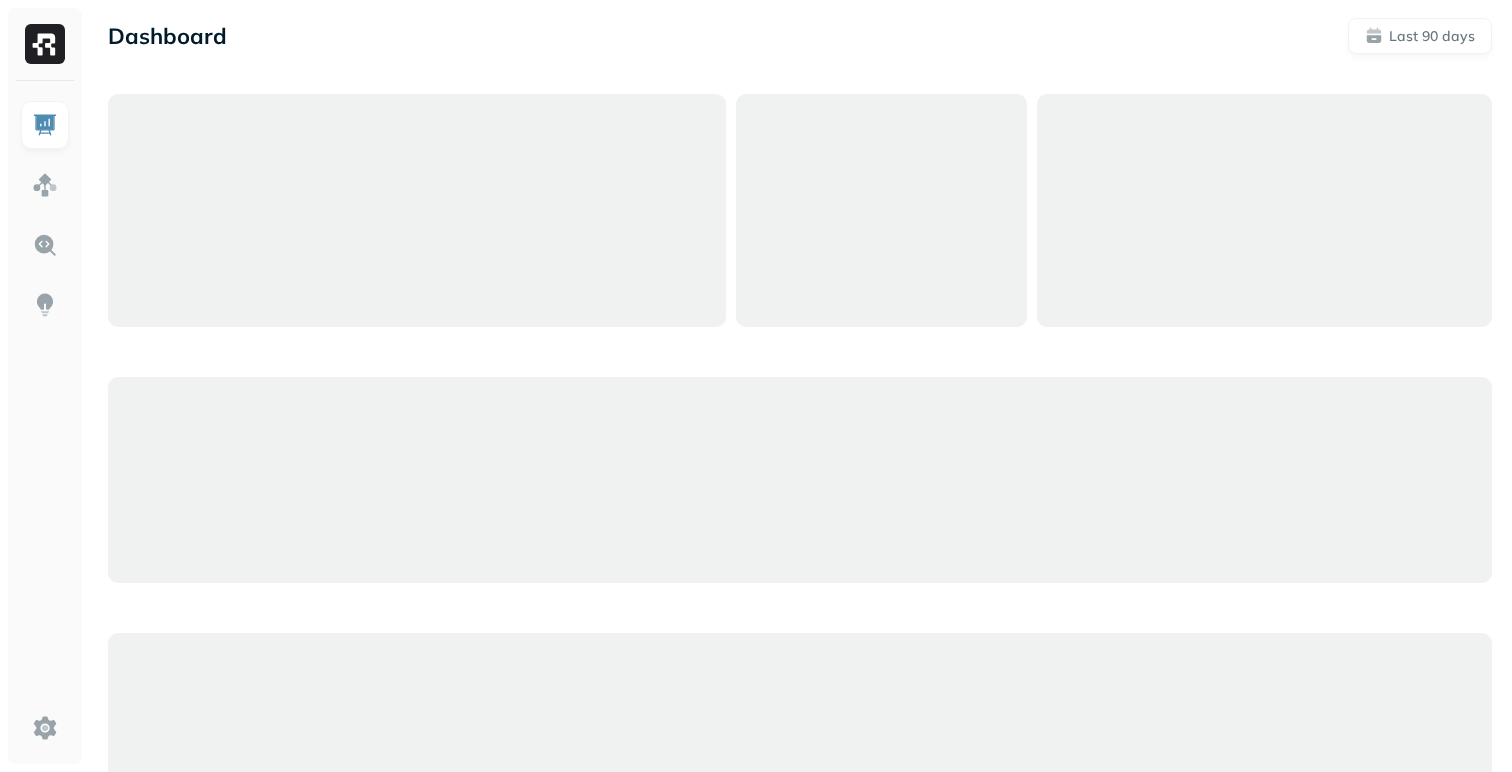 scroll, scrollTop: 0, scrollLeft: 0, axis: both 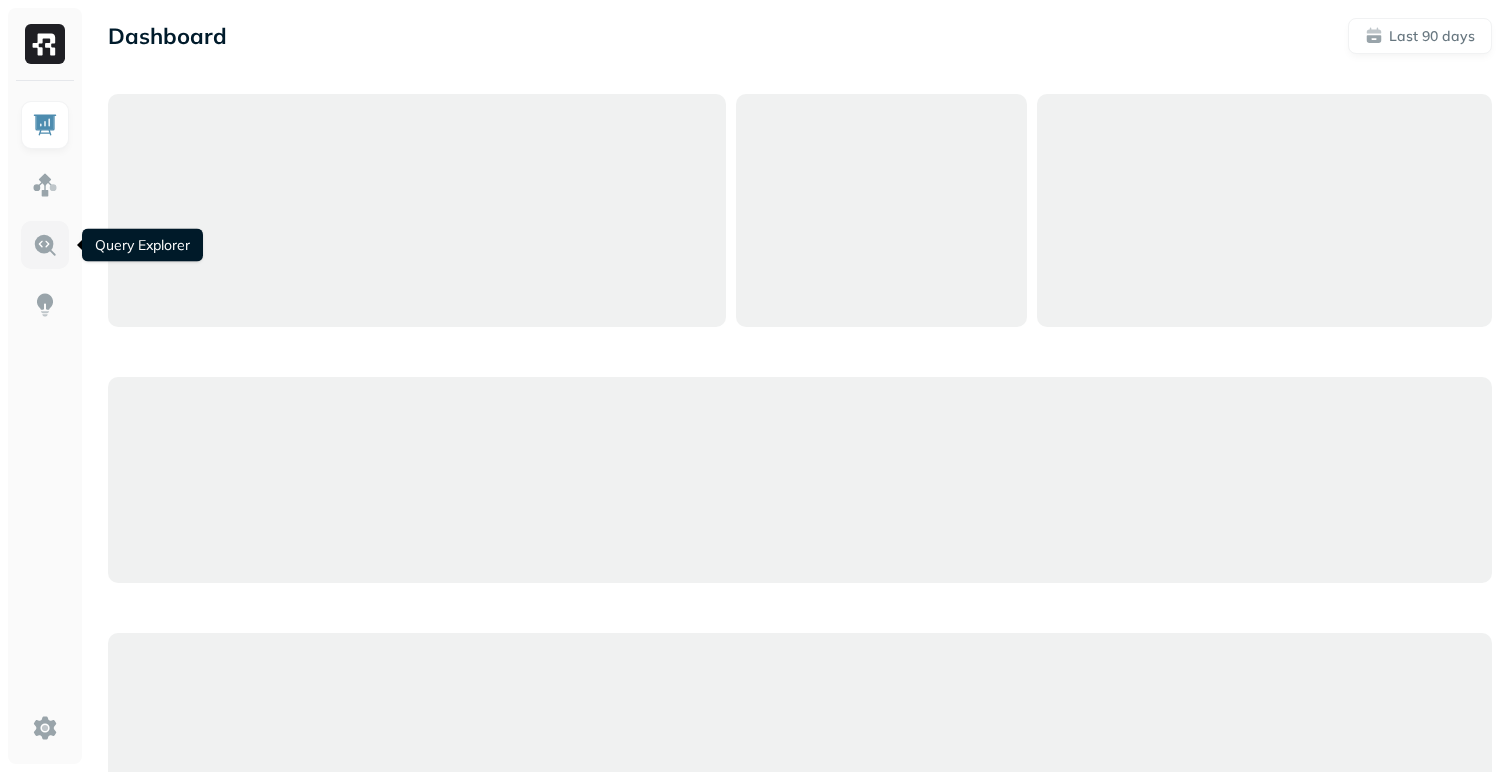 click at bounding box center [45, 245] 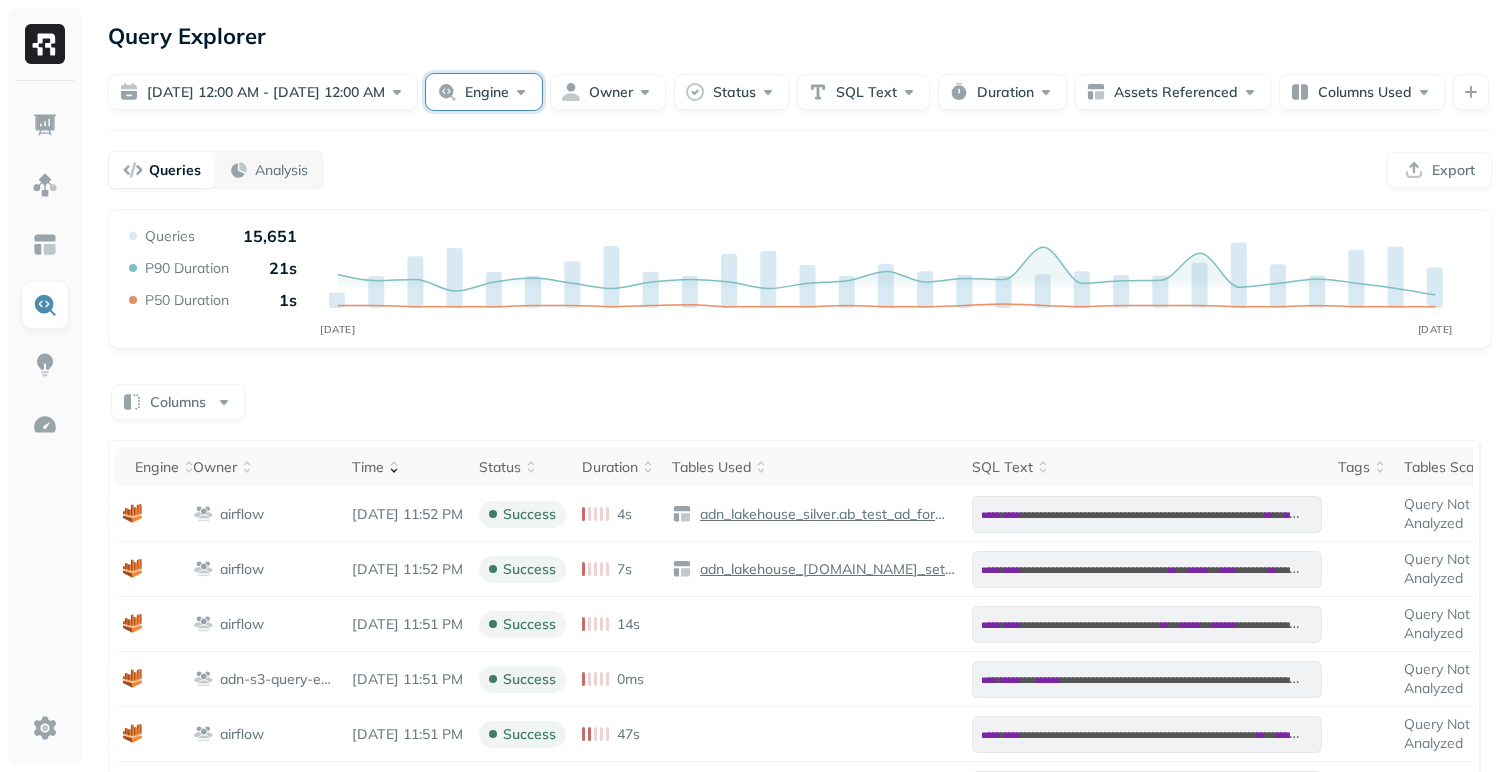 click on "Engine" at bounding box center (484, 92) 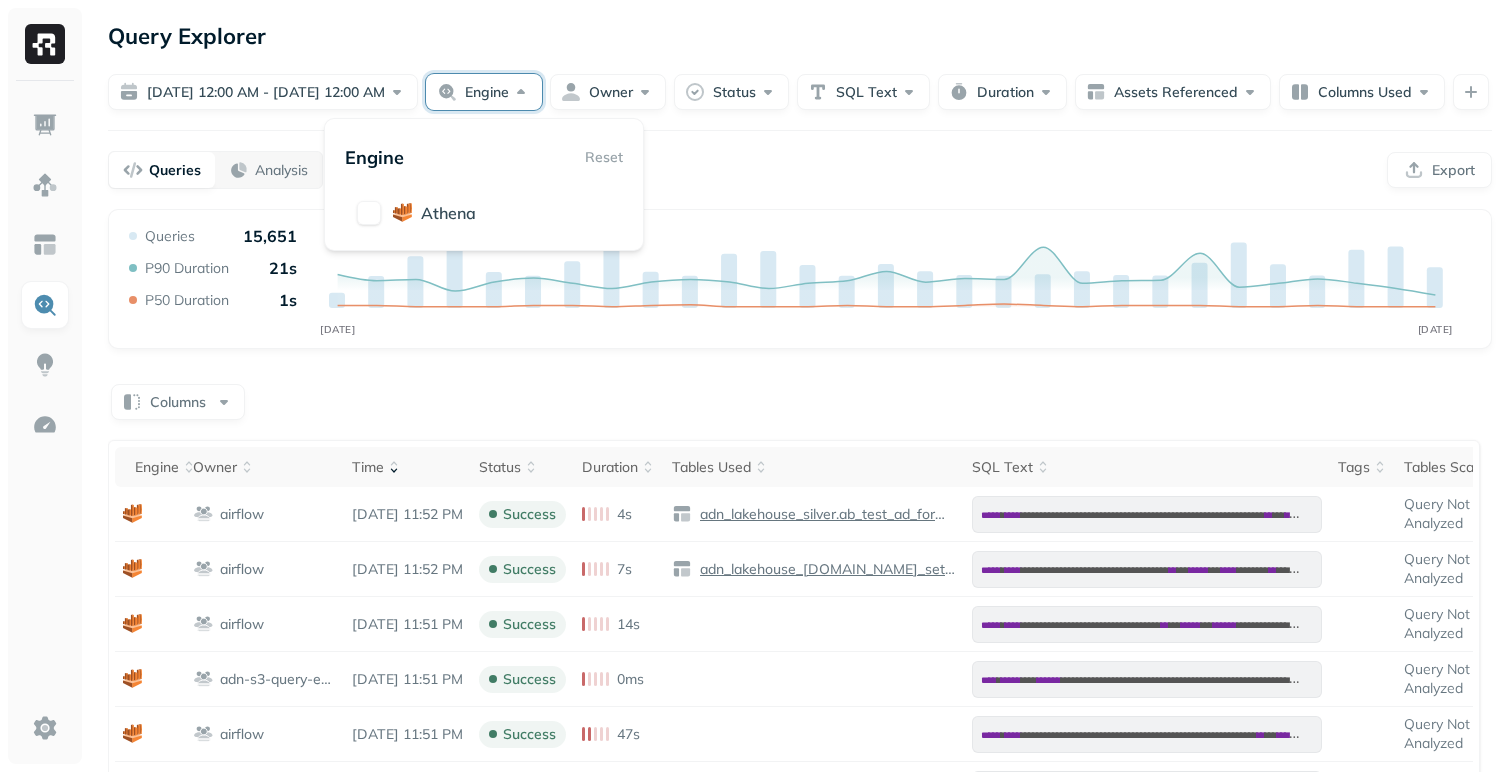 click on "Query Explorer" at bounding box center [800, 36] 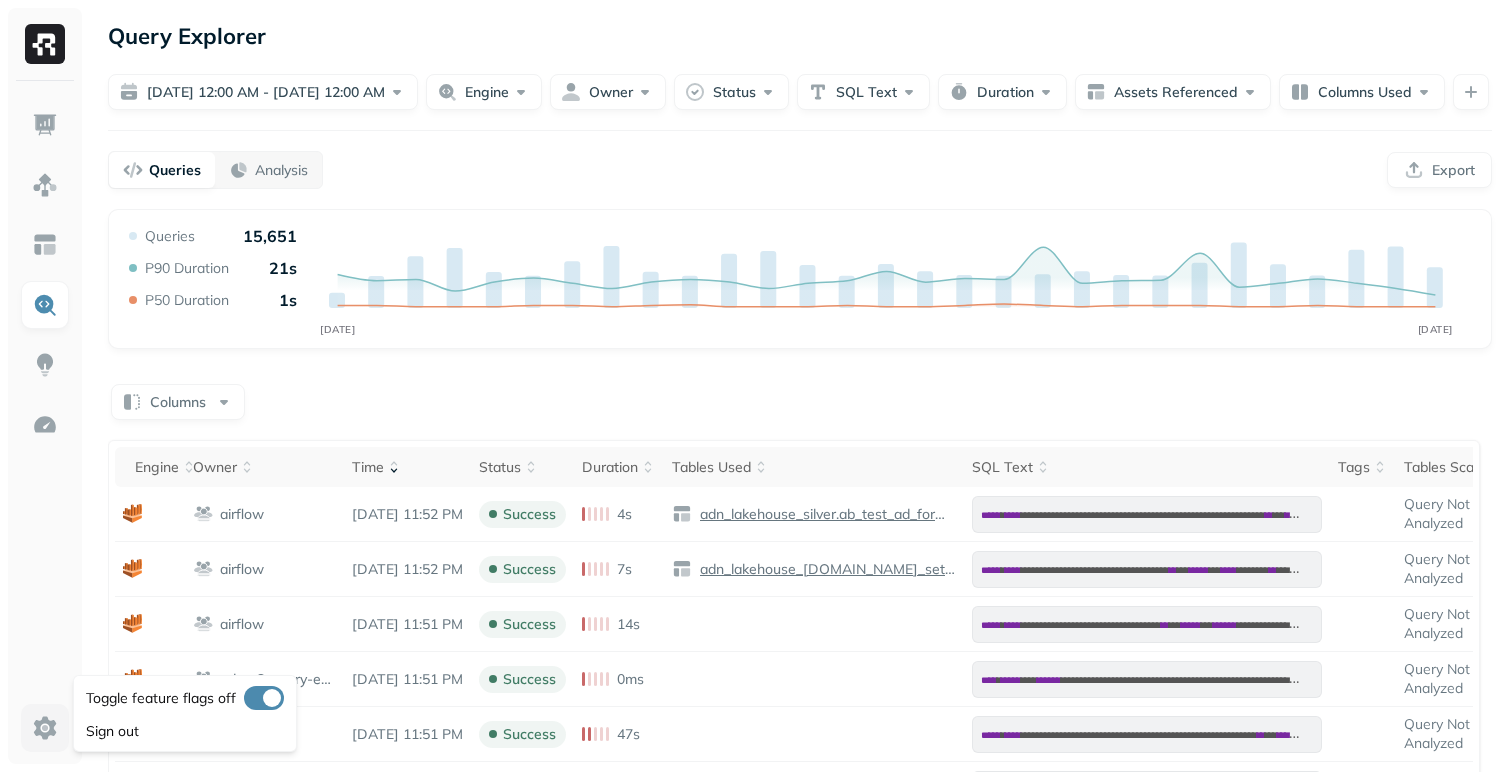 click on "**********" at bounding box center (756, 719) 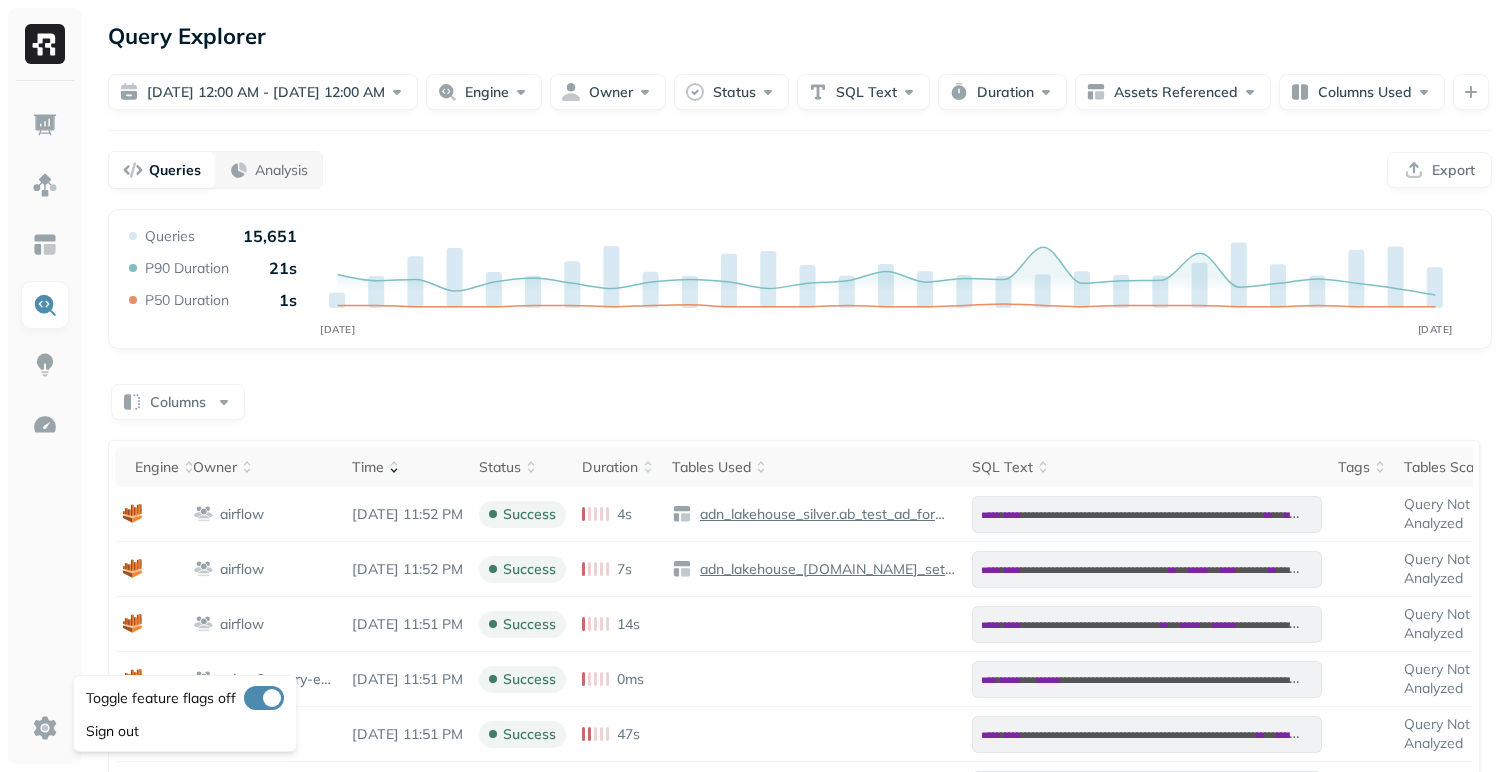 click on "Sign out" at bounding box center (112, 731) 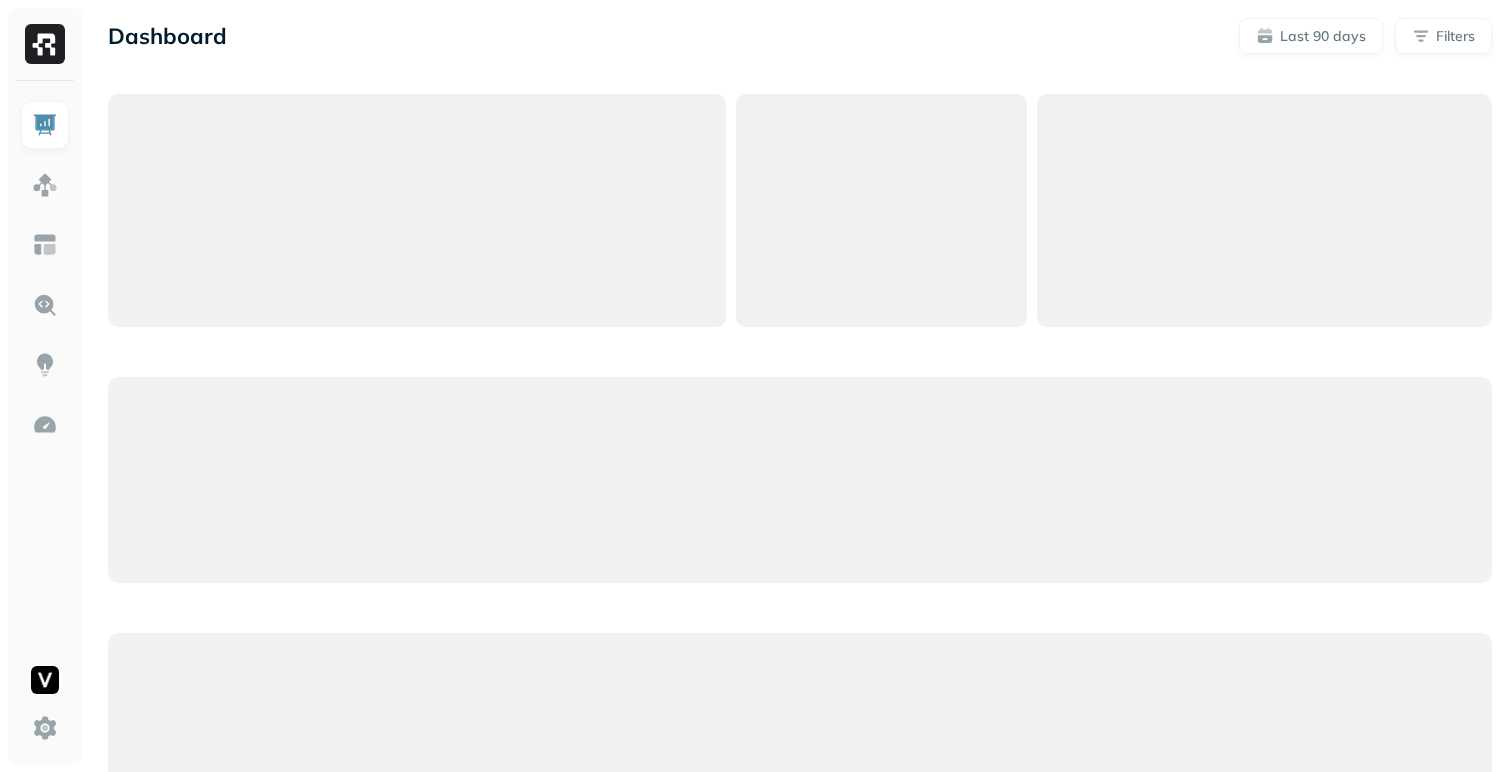 scroll, scrollTop: 0, scrollLeft: 0, axis: both 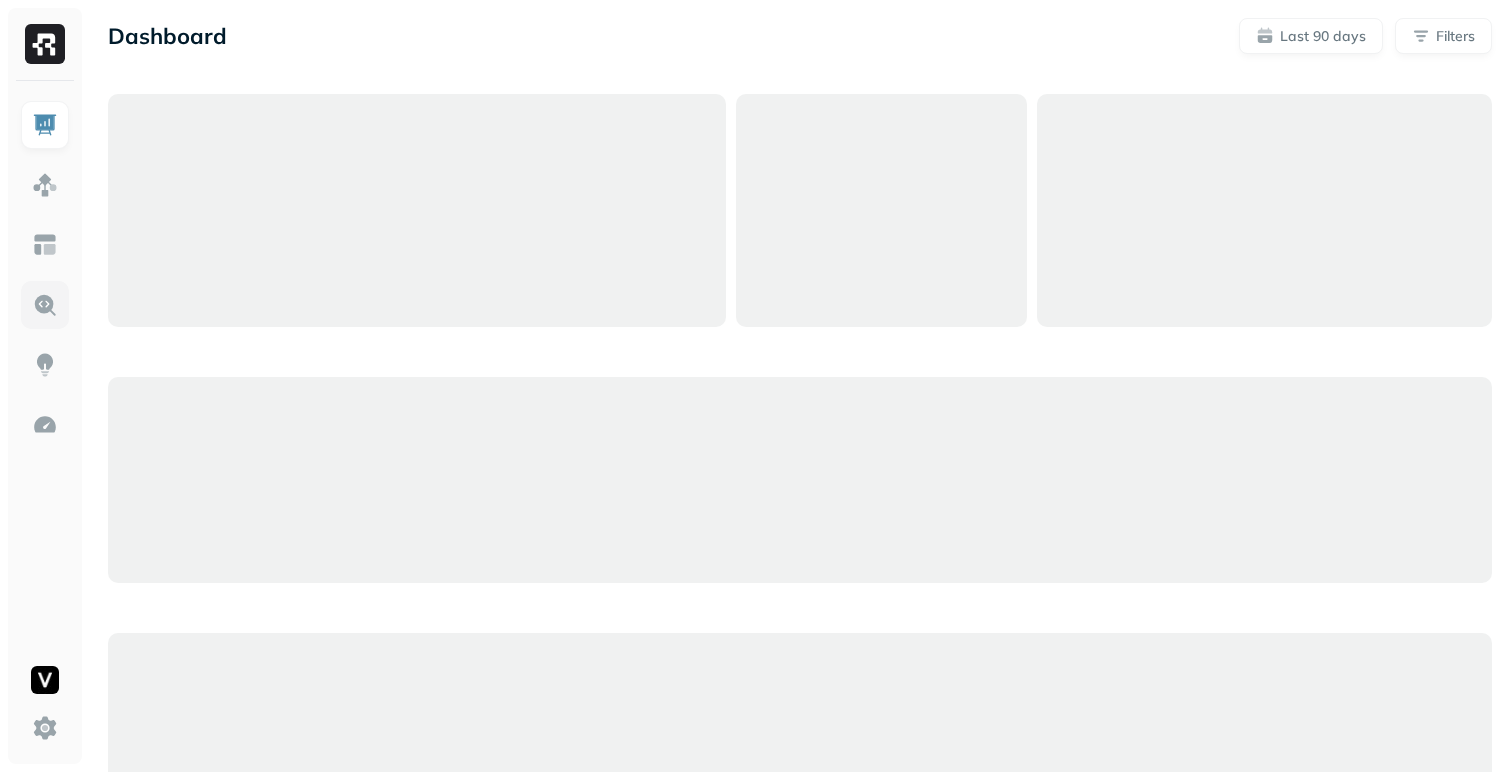 click at bounding box center (45, 305) 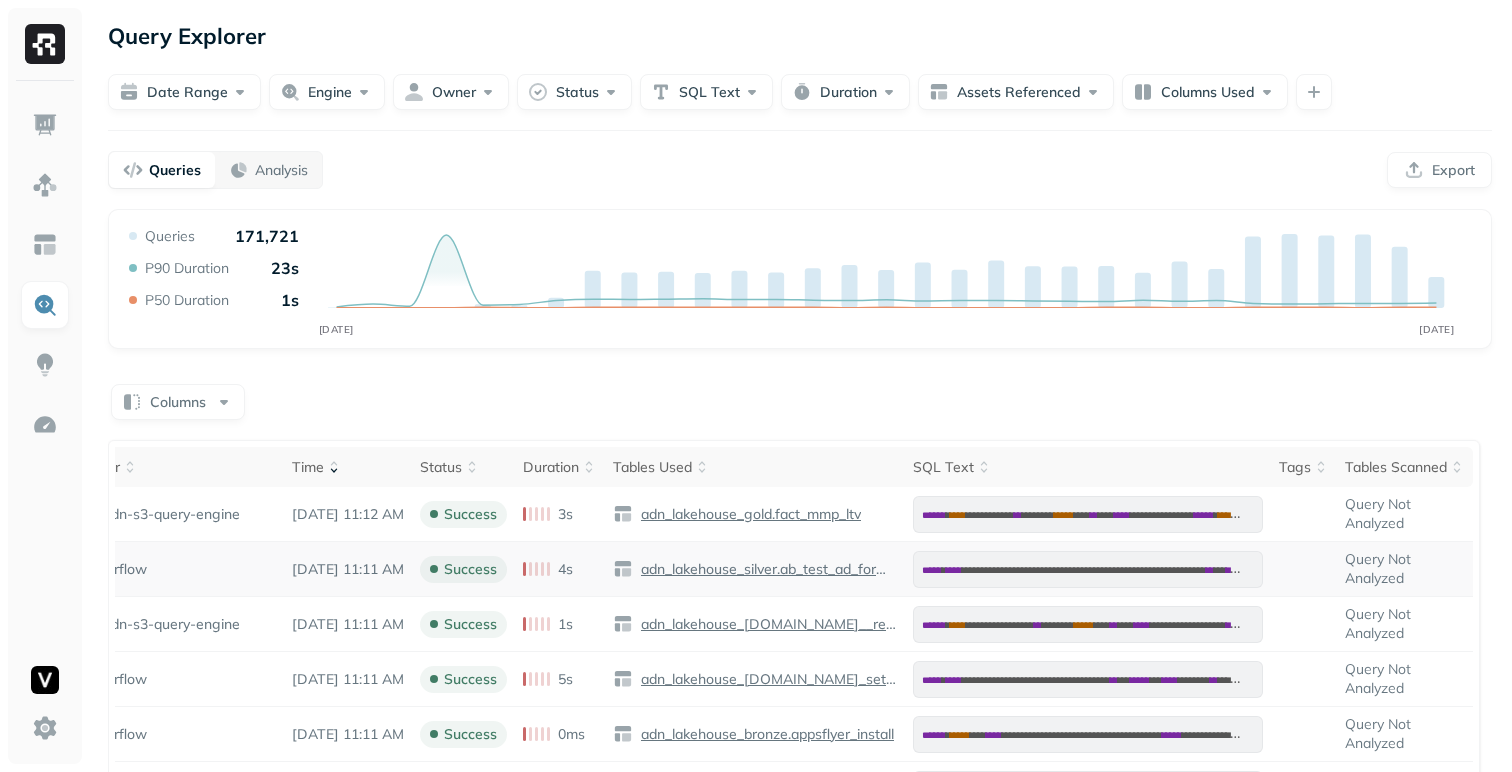 scroll, scrollTop: 0, scrollLeft: 137, axis: horizontal 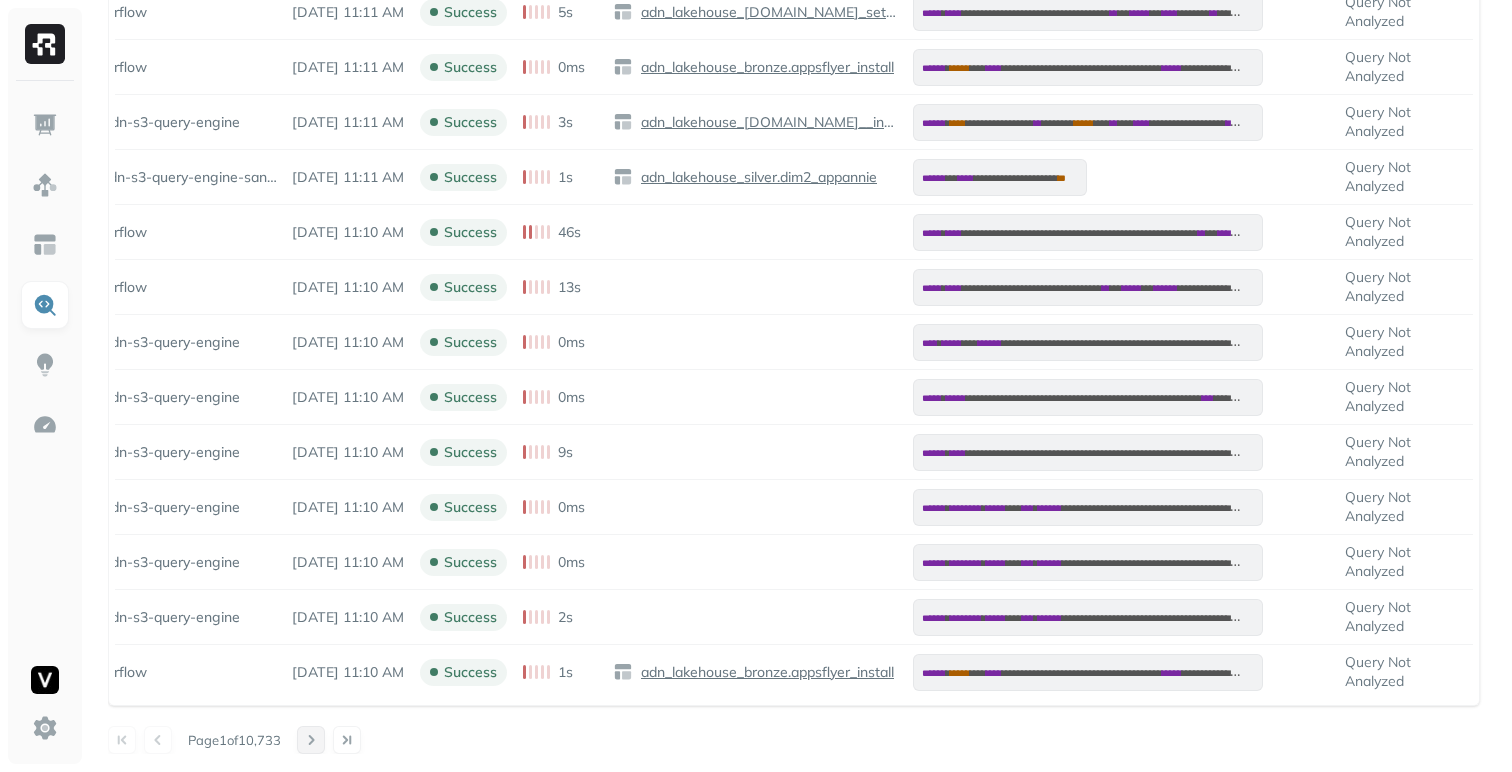 click at bounding box center (311, 740) 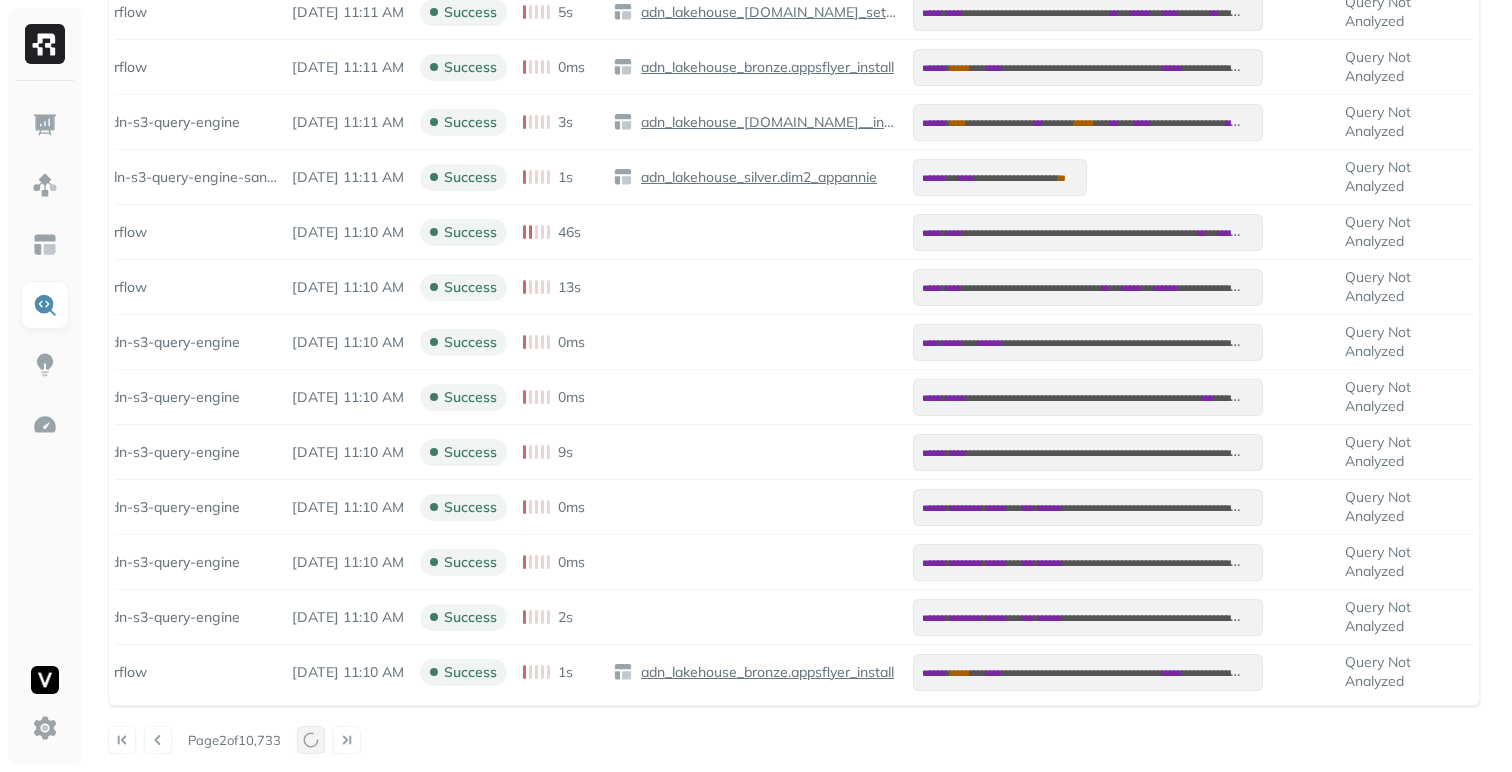 scroll, scrollTop: 0, scrollLeft: 87, axis: horizontal 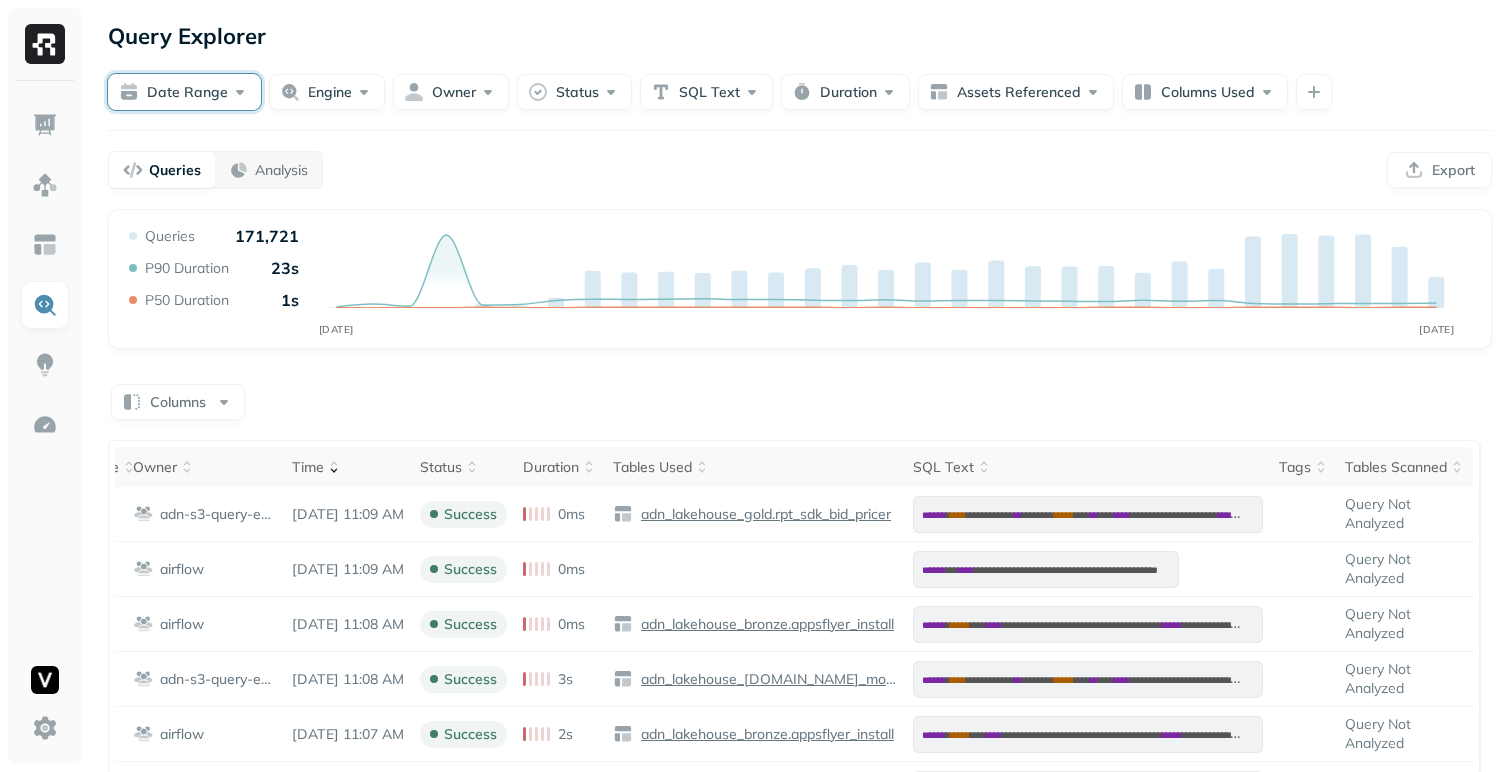 click on "Date Range" at bounding box center [184, 92] 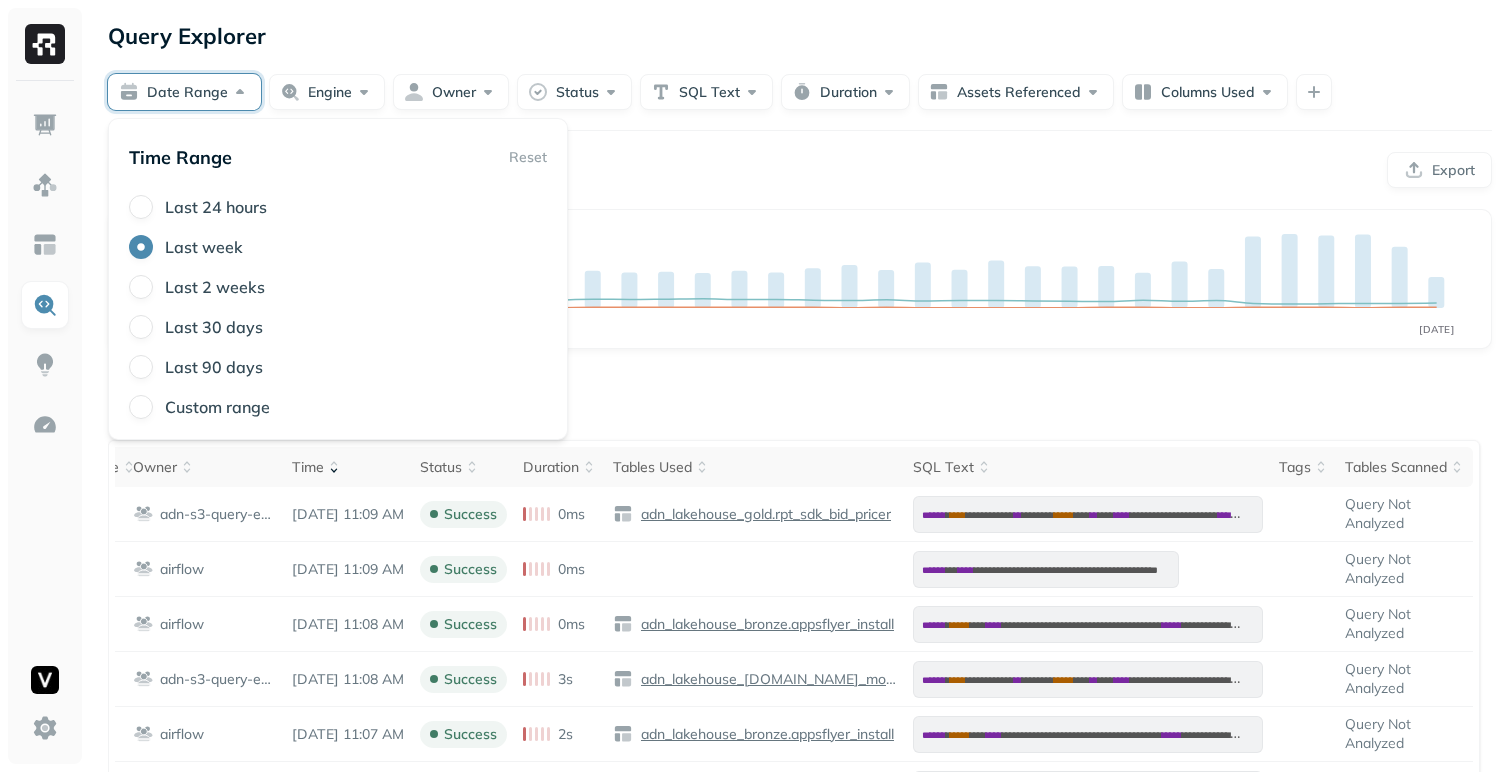click on "Last 24 hours" at bounding box center (216, 207) 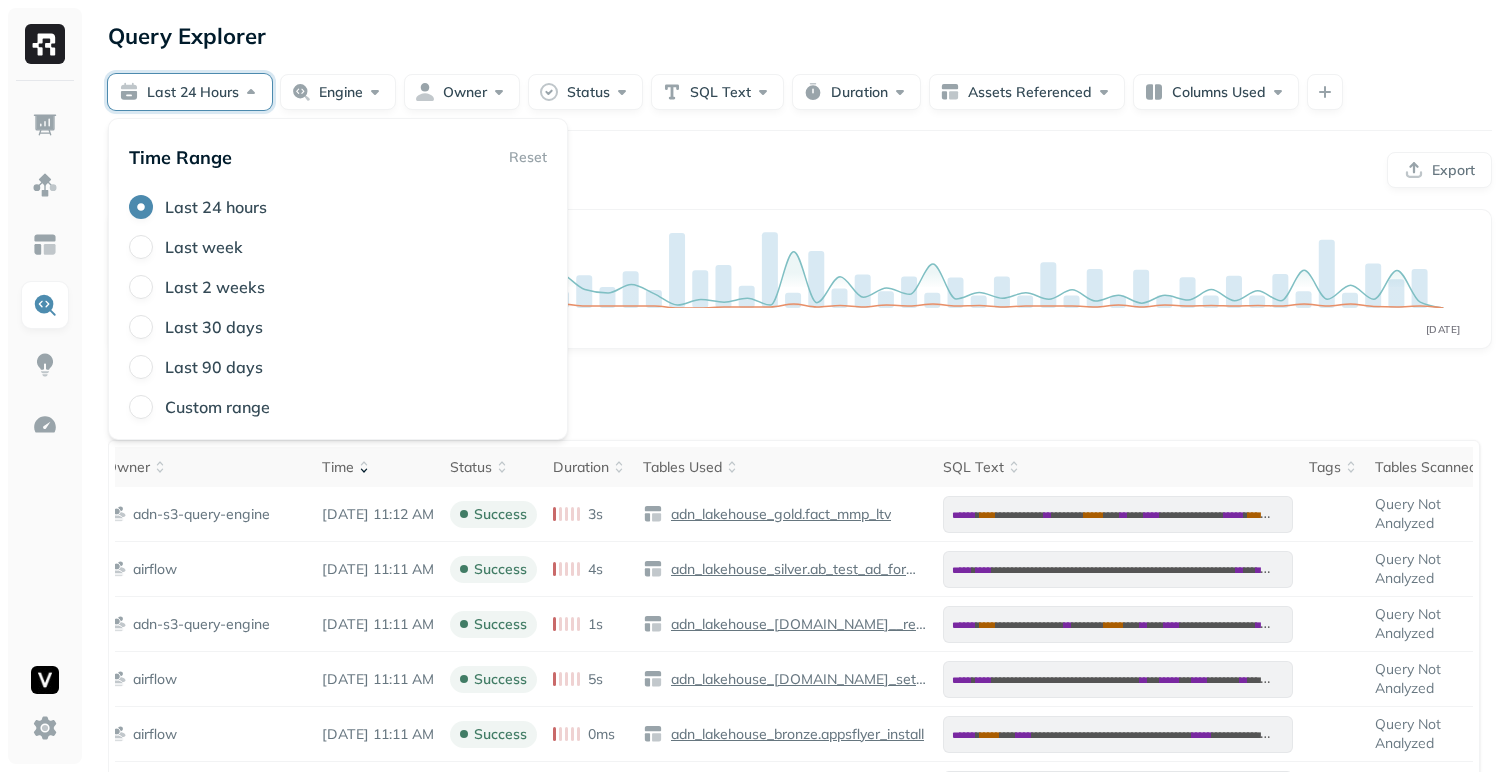click on "Custom range" at bounding box center [217, 407] 